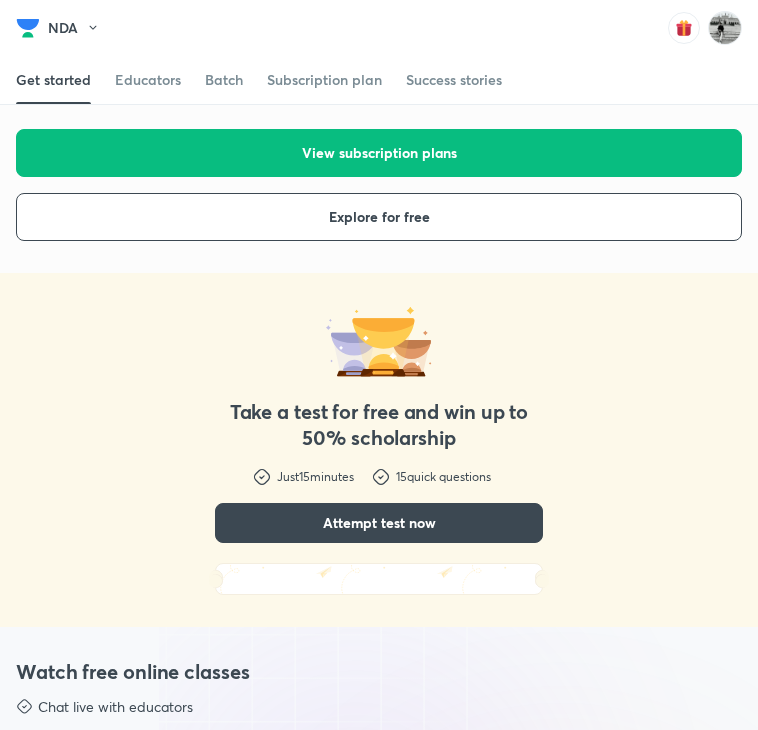 scroll, scrollTop: 644, scrollLeft: 0, axis: vertical 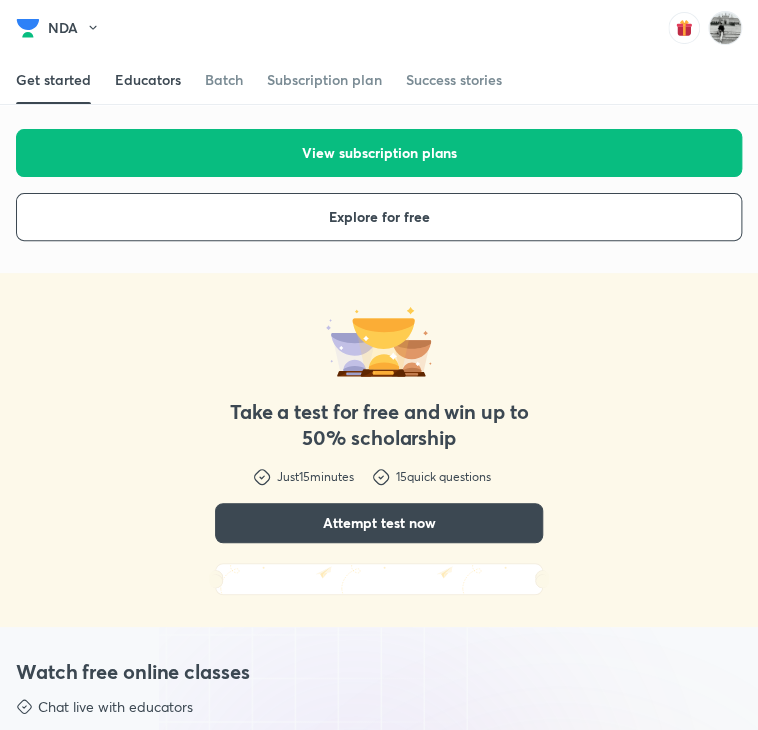 click on "Educators" at bounding box center [148, 80] 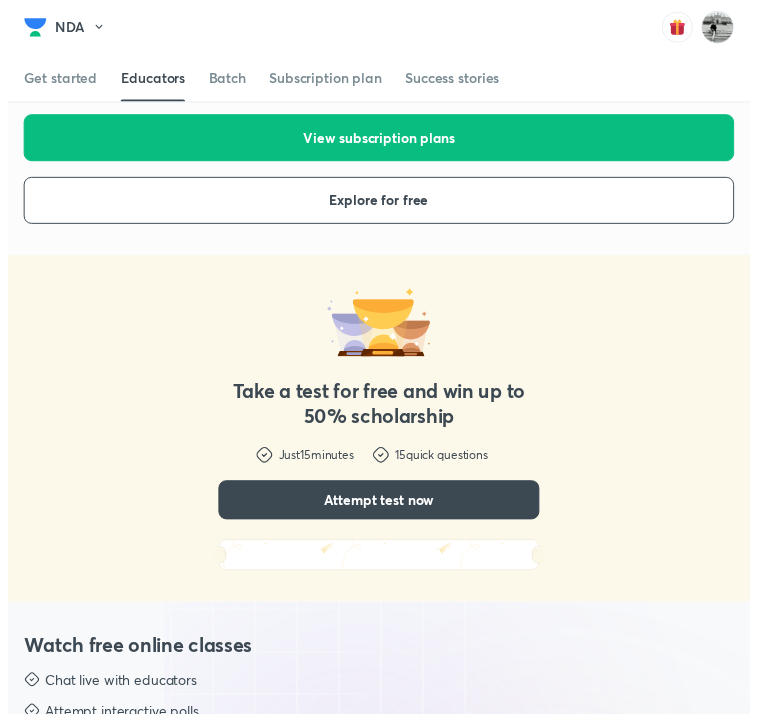 scroll, scrollTop: 0, scrollLeft: 0, axis: both 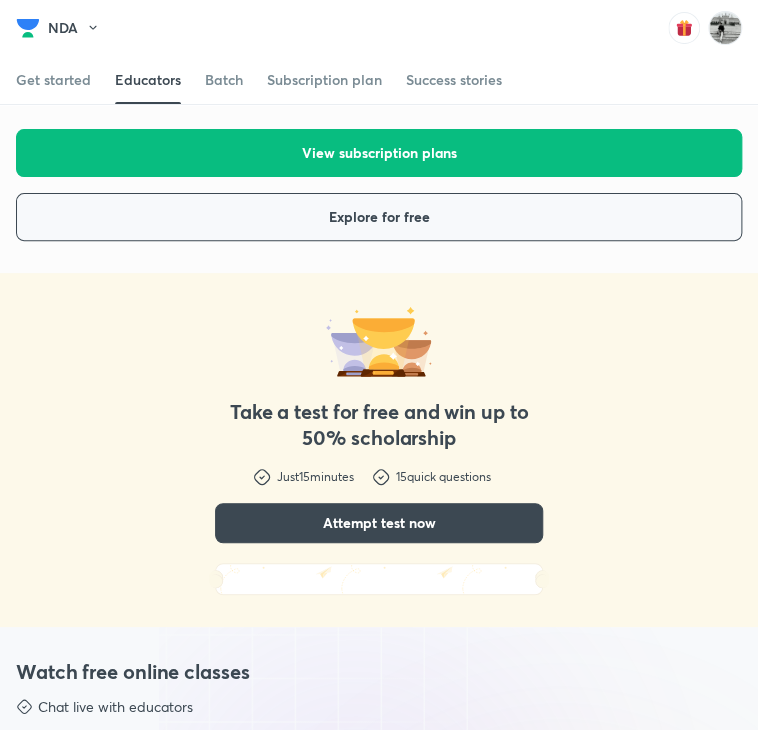click on "Explore for free" at bounding box center (379, 217) 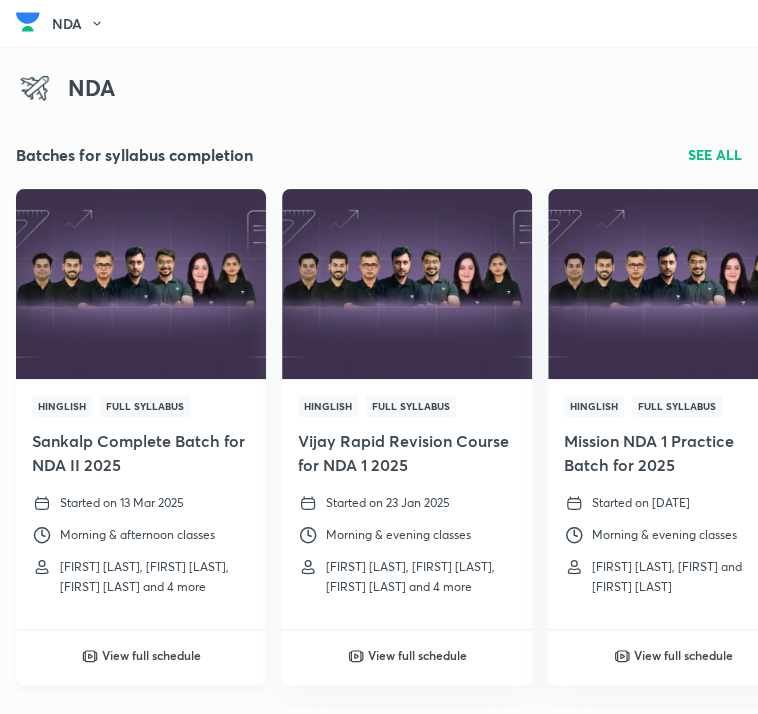 click at bounding box center [141, 284] 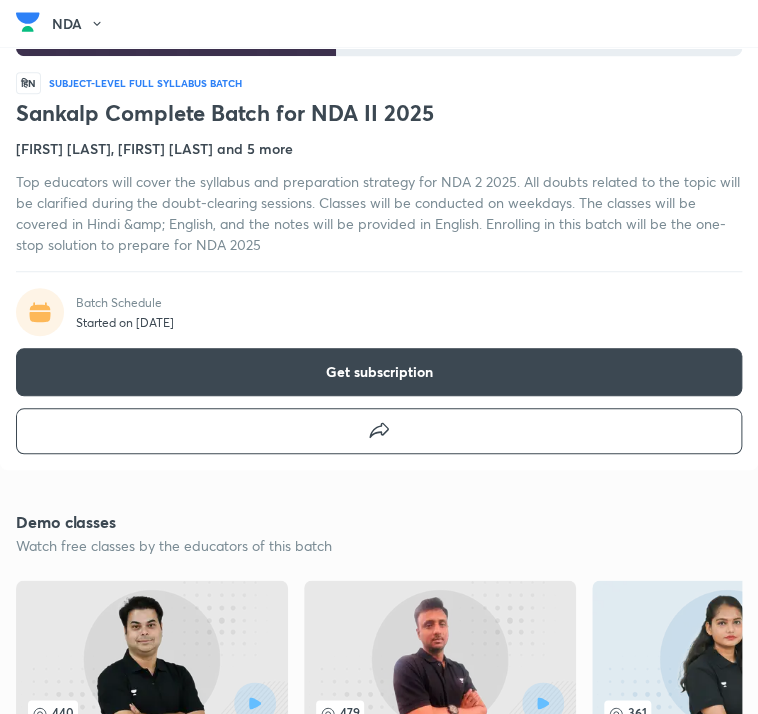 scroll, scrollTop: 192, scrollLeft: 0, axis: vertical 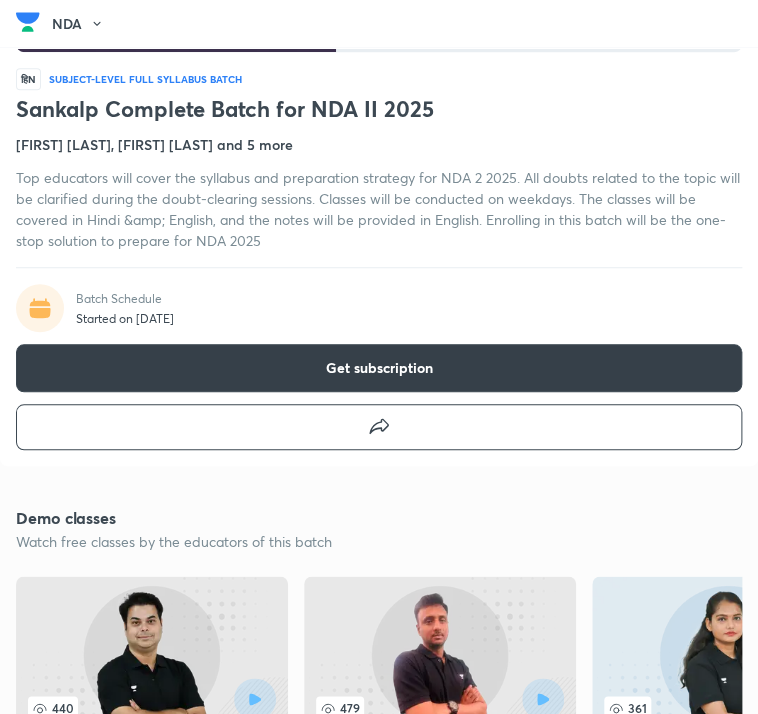 click on "Get subscription" at bounding box center (379, 368) 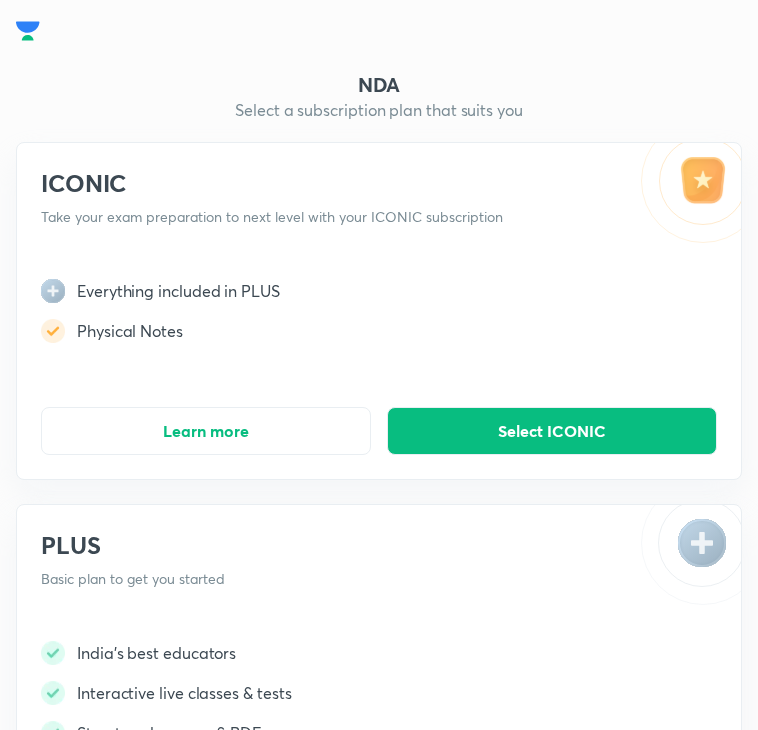 scroll, scrollTop: 316, scrollLeft: 0, axis: vertical 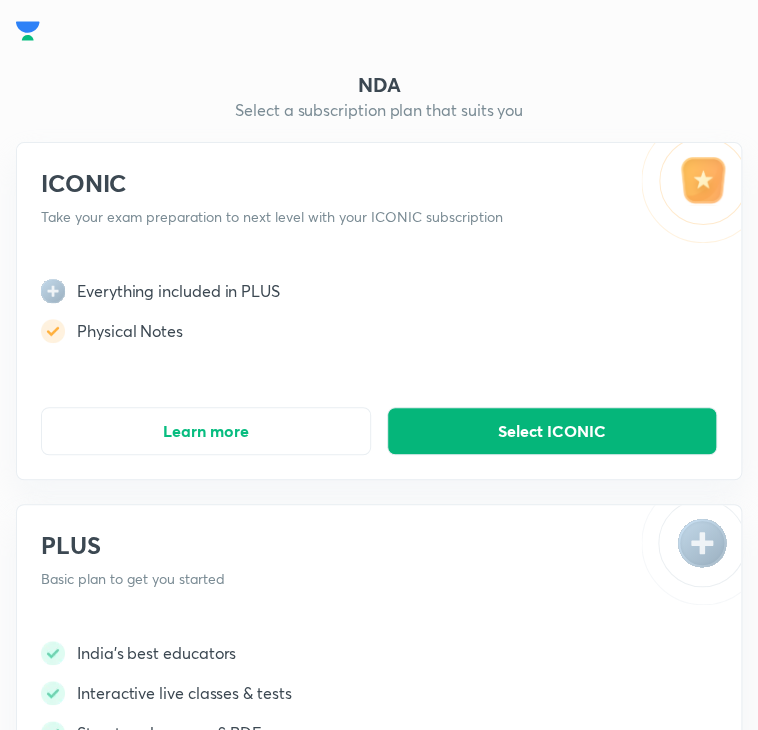 click on "Select ICONIC" at bounding box center (552, 431) 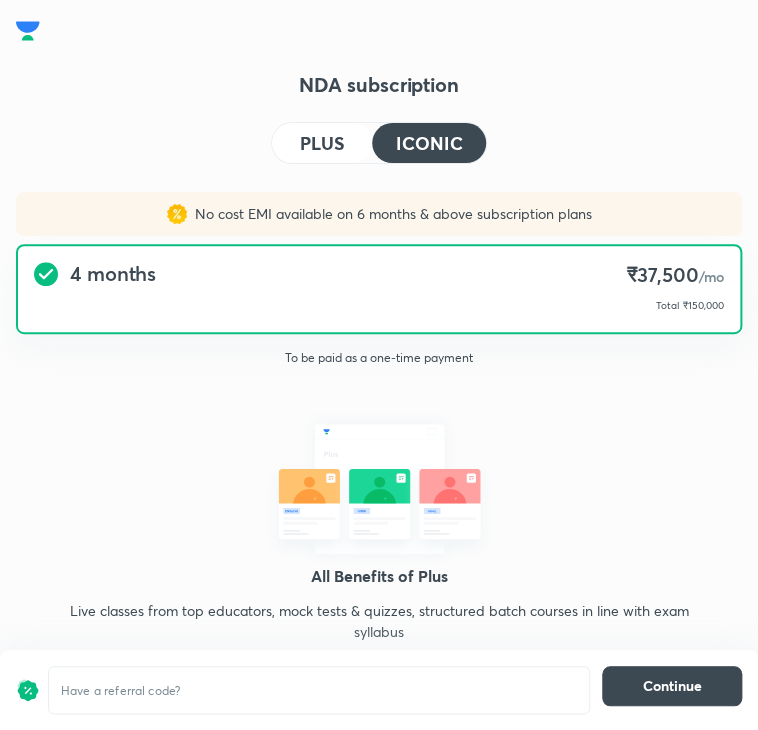 click on "PLUS" at bounding box center [322, 143] 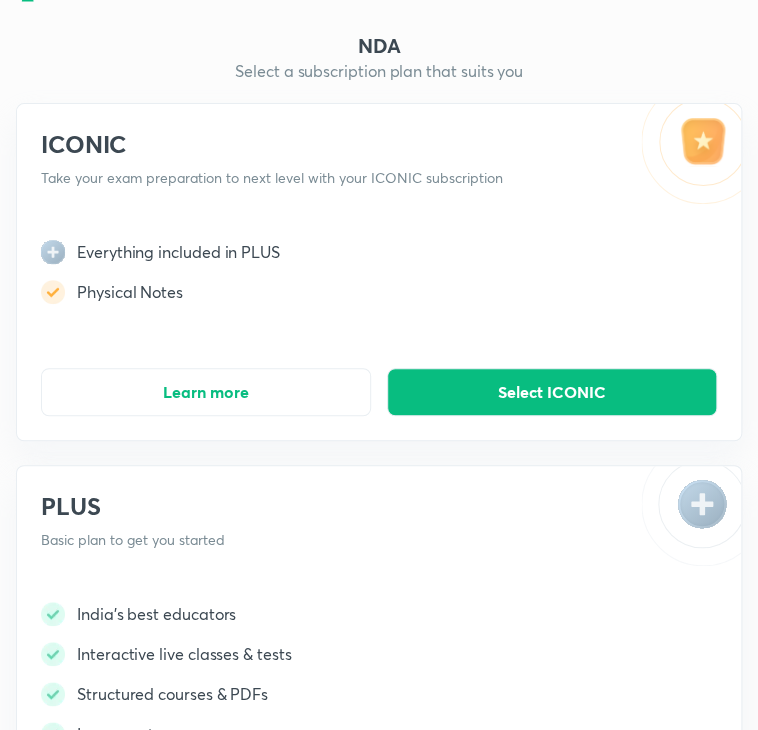 scroll, scrollTop: 0, scrollLeft: 0, axis: both 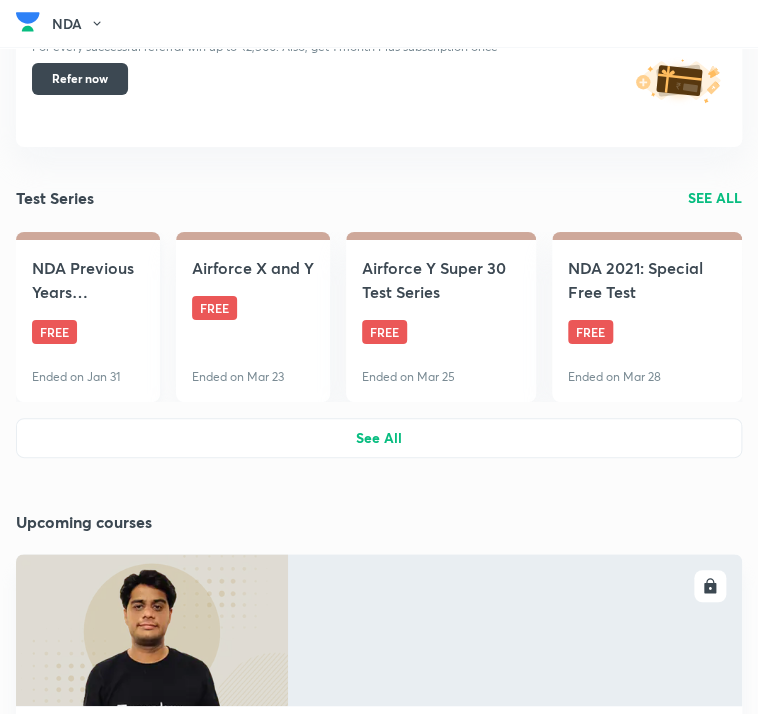 click on "FREE" at bounding box center (54, 332) 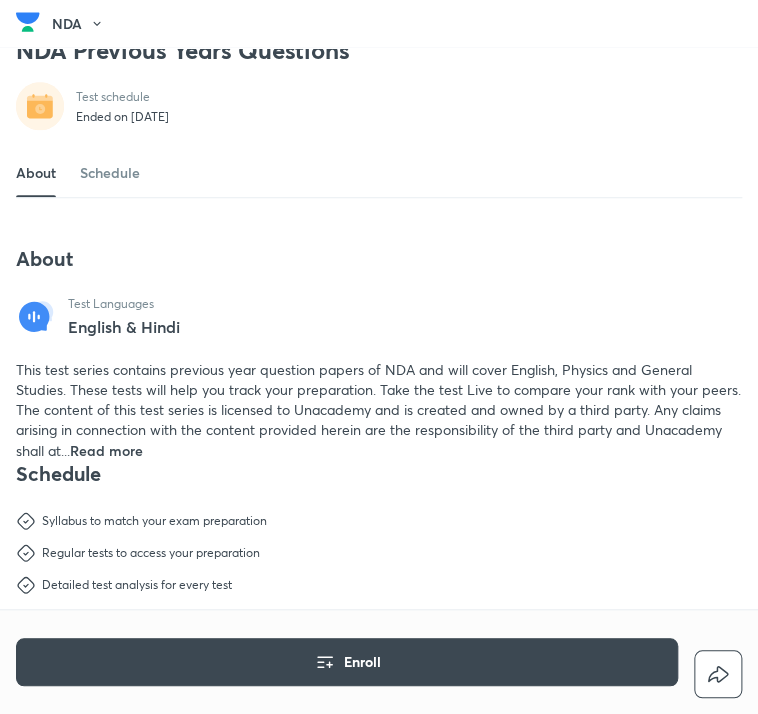 scroll, scrollTop: 252, scrollLeft: 0, axis: vertical 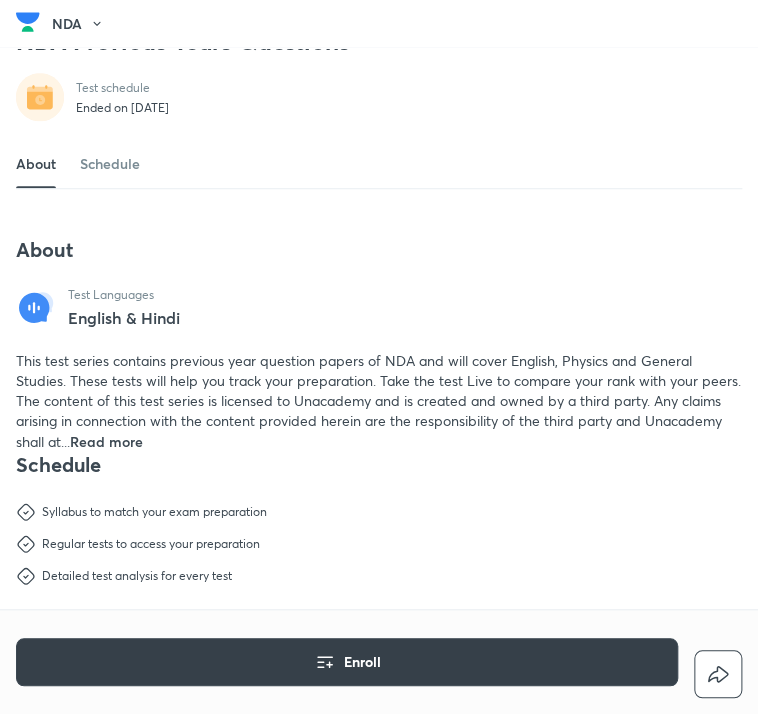 click on "Enroll" at bounding box center (347, 662) 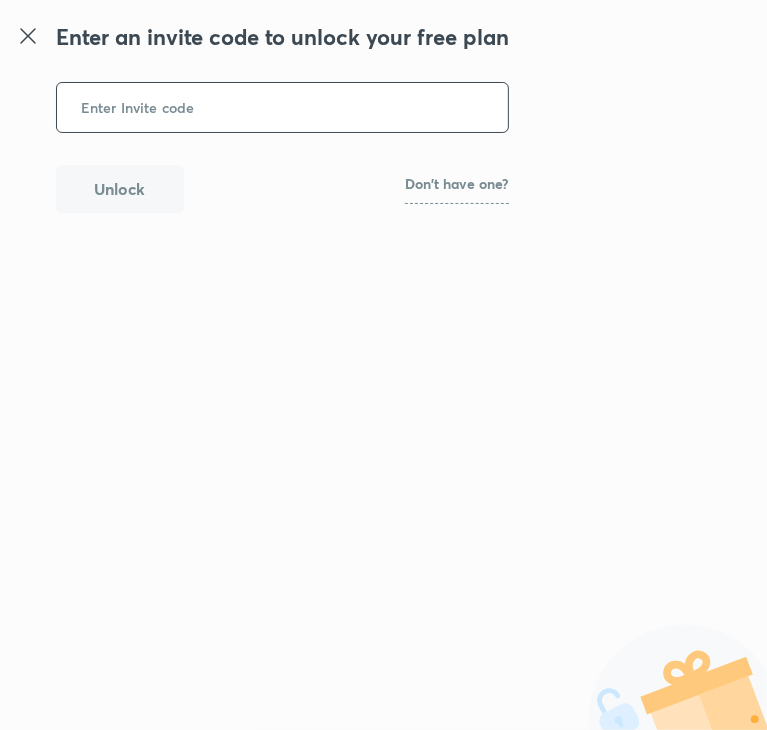 click at bounding box center (282, 107) 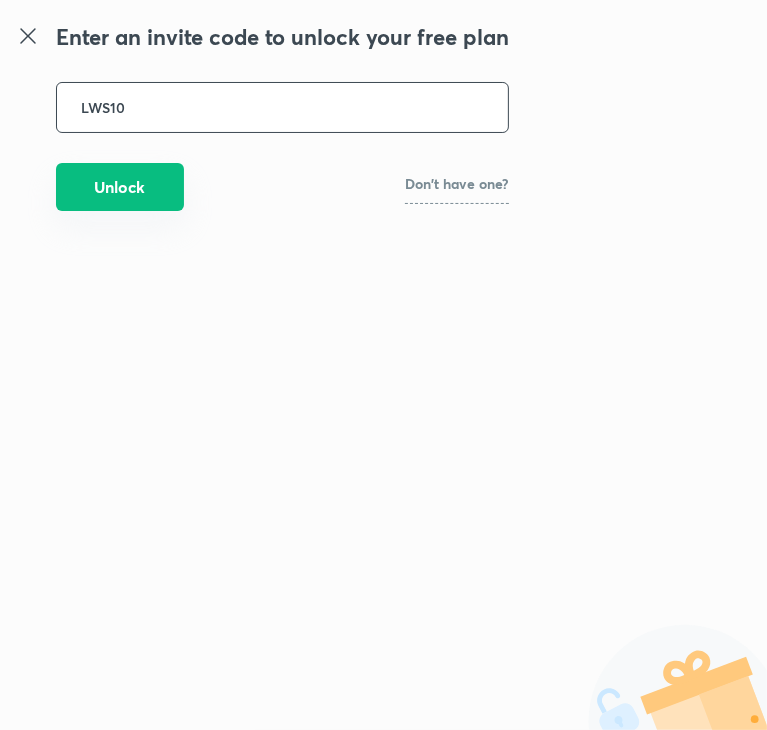 type on "LWS10" 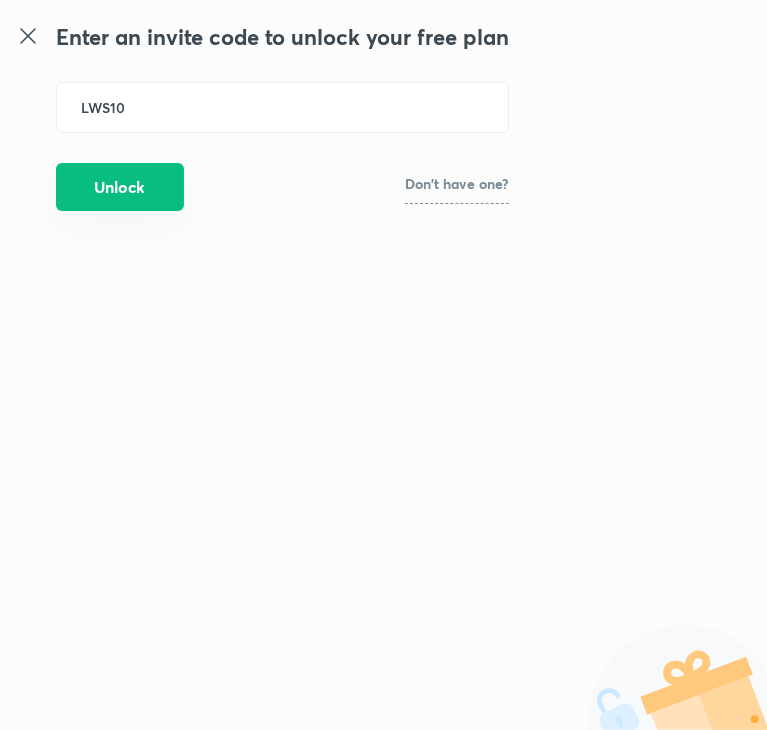 click on "Unlock" at bounding box center [120, 187] 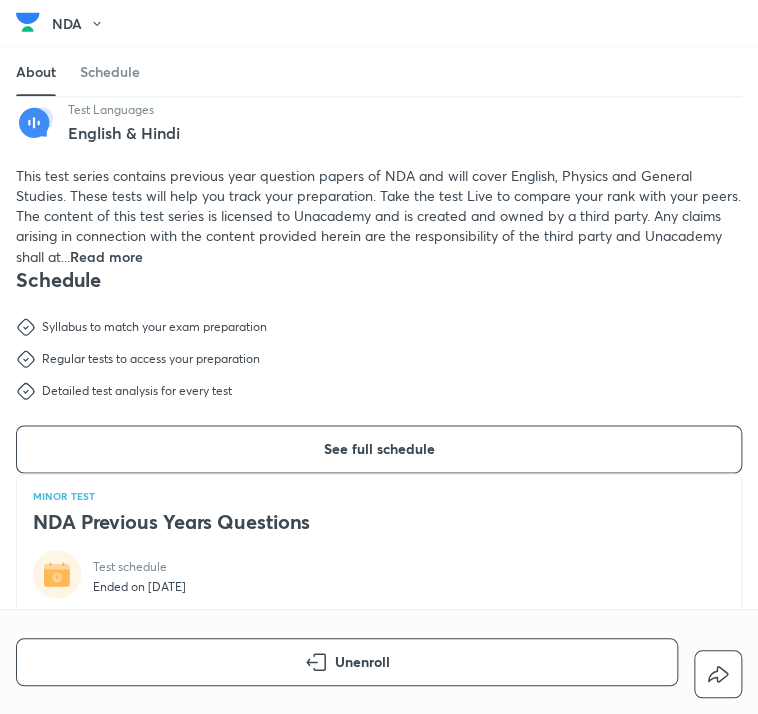scroll, scrollTop: 438, scrollLeft: 0, axis: vertical 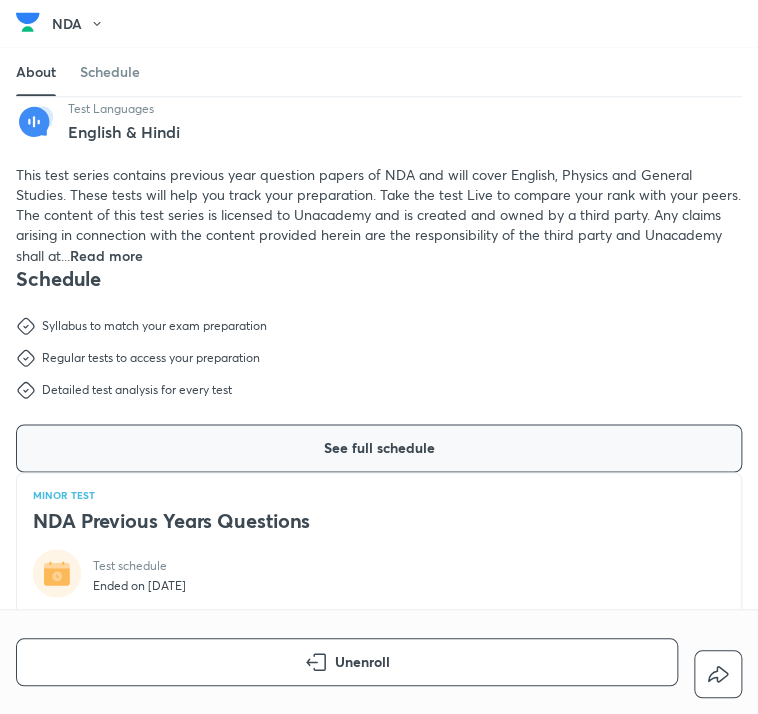 click on "See full schedule" at bounding box center [379, 448] 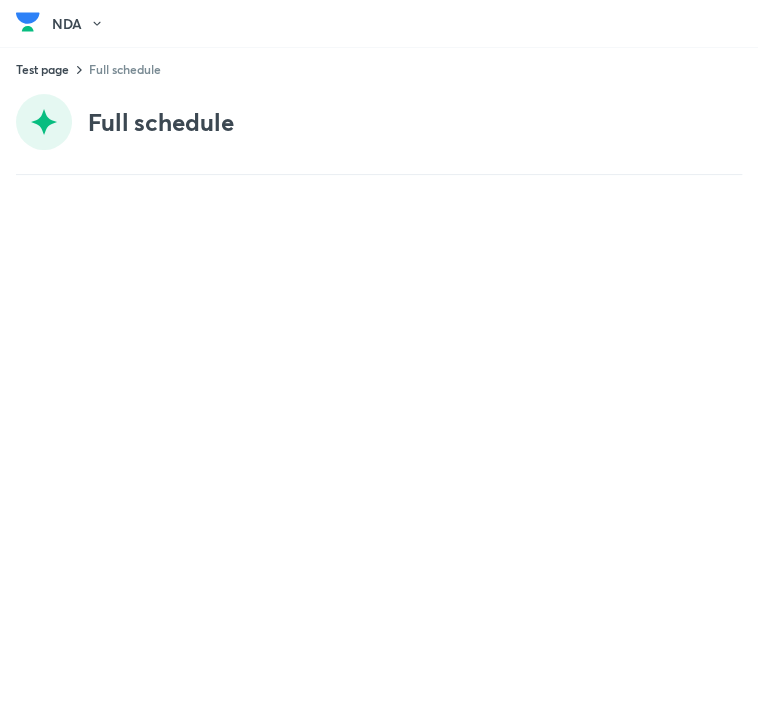 scroll, scrollTop: 0, scrollLeft: 0, axis: both 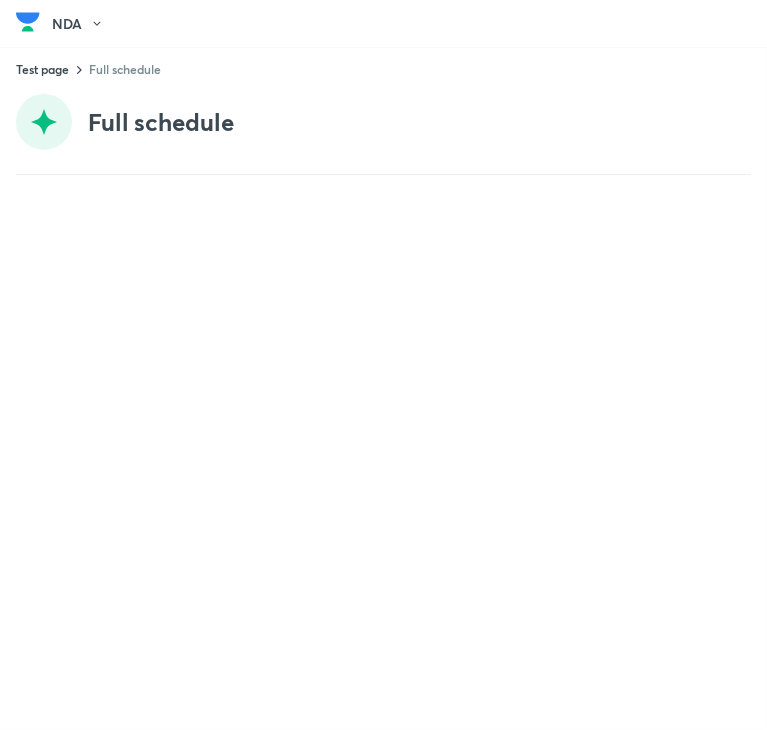 click on "Full schedule" at bounding box center [160, 122] 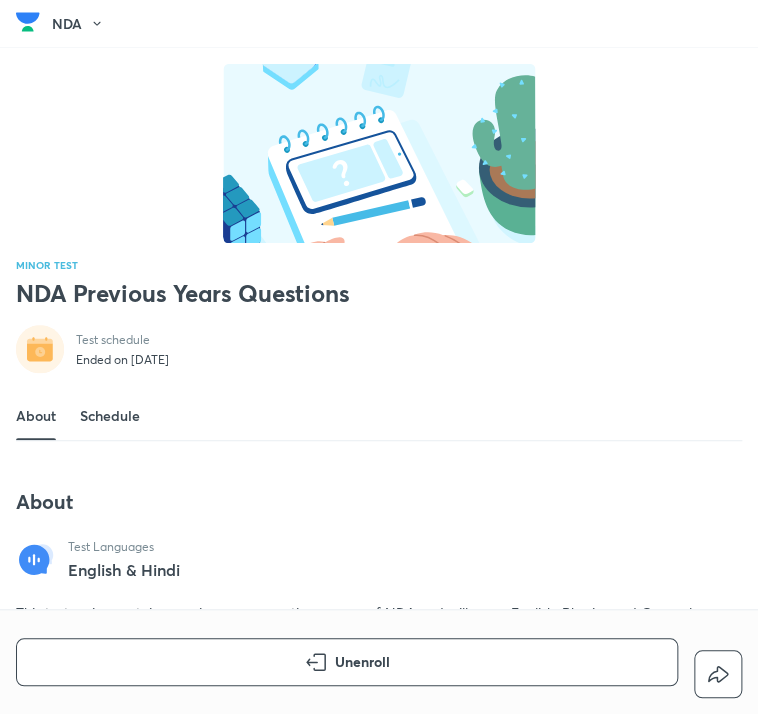 click on "Schedule" at bounding box center [110, 416] 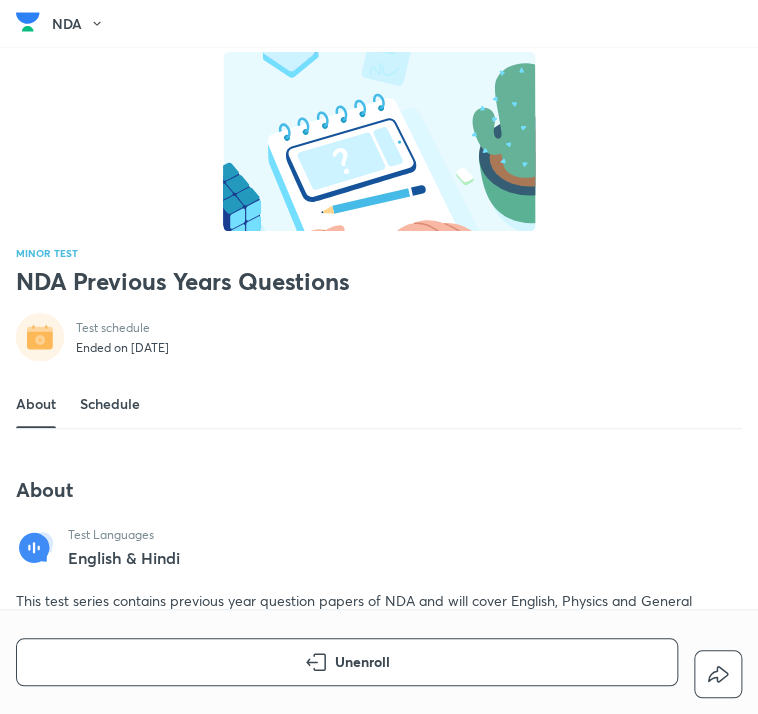 scroll, scrollTop: 0, scrollLeft: 0, axis: both 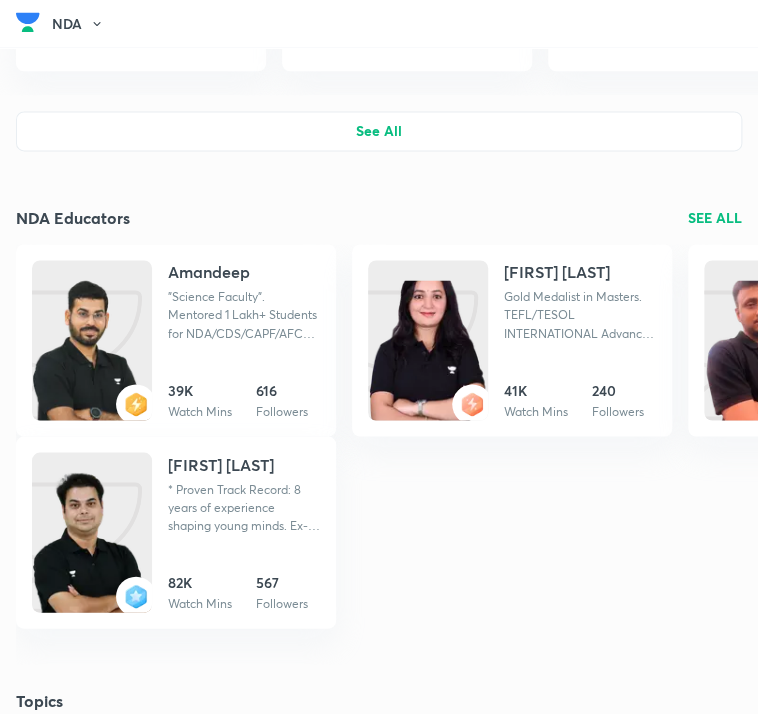 click on "SEE ALL" at bounding box center [715, 217] 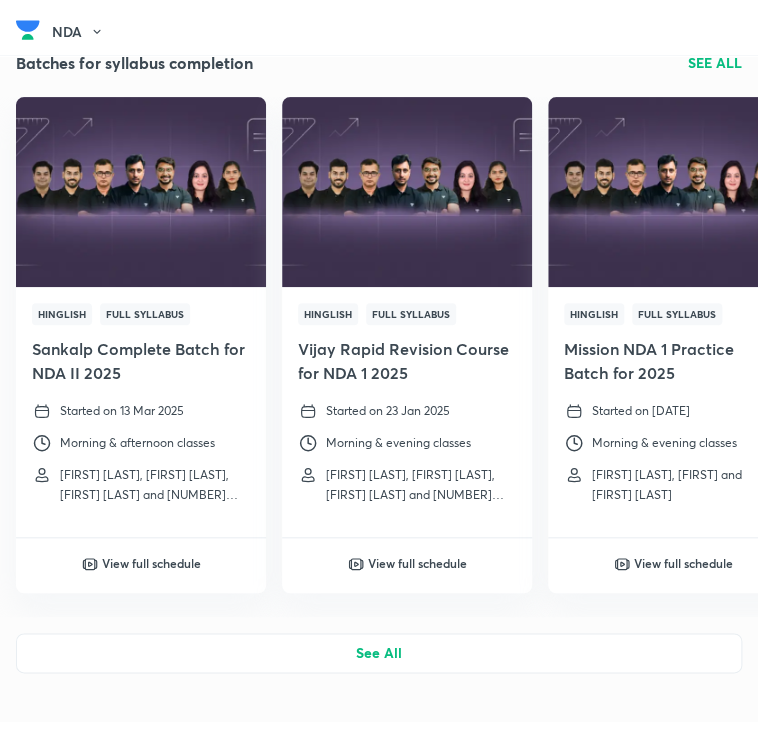 scroll, scrollTop: 0, scrollLeft: 0, axis: both 